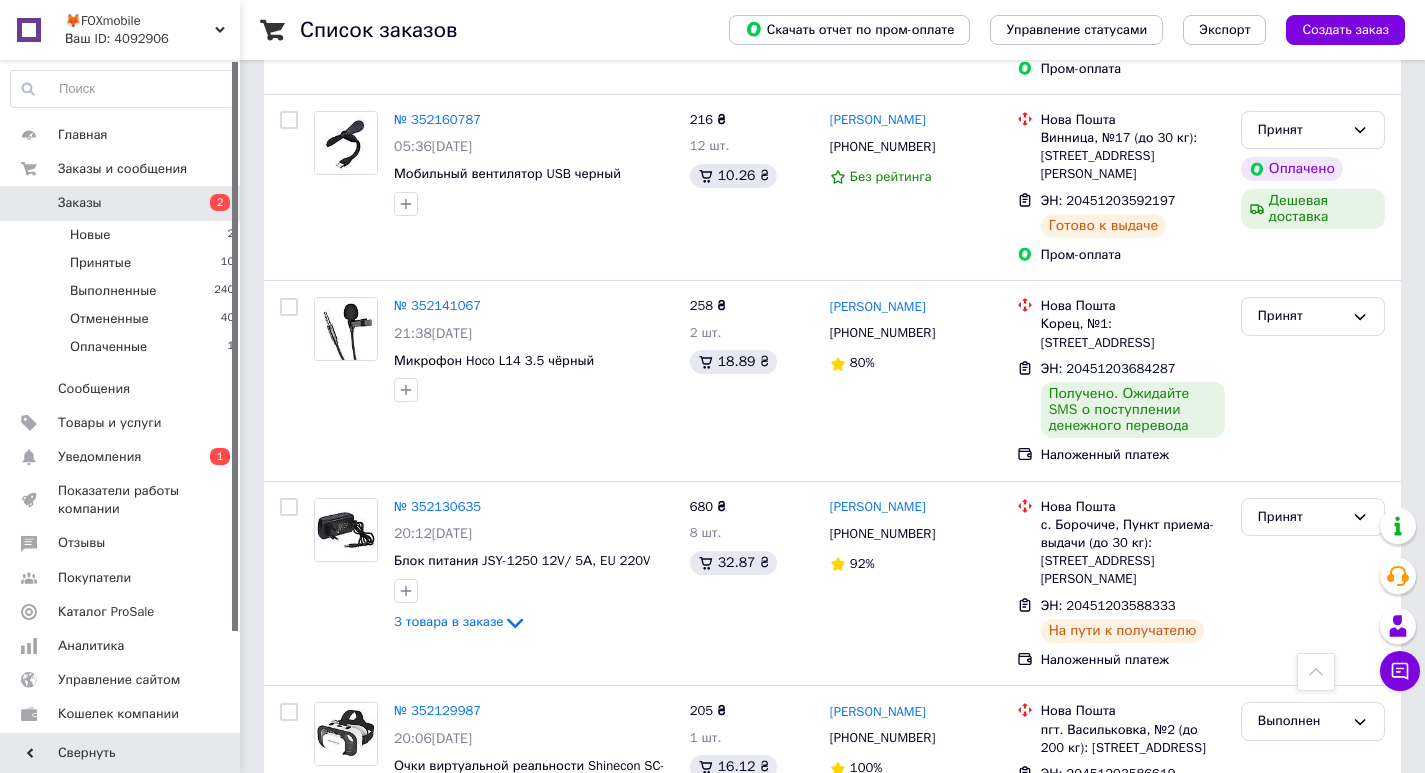 scroll, scrollTop: 2333, scrollLeft: 0, axis: vertical 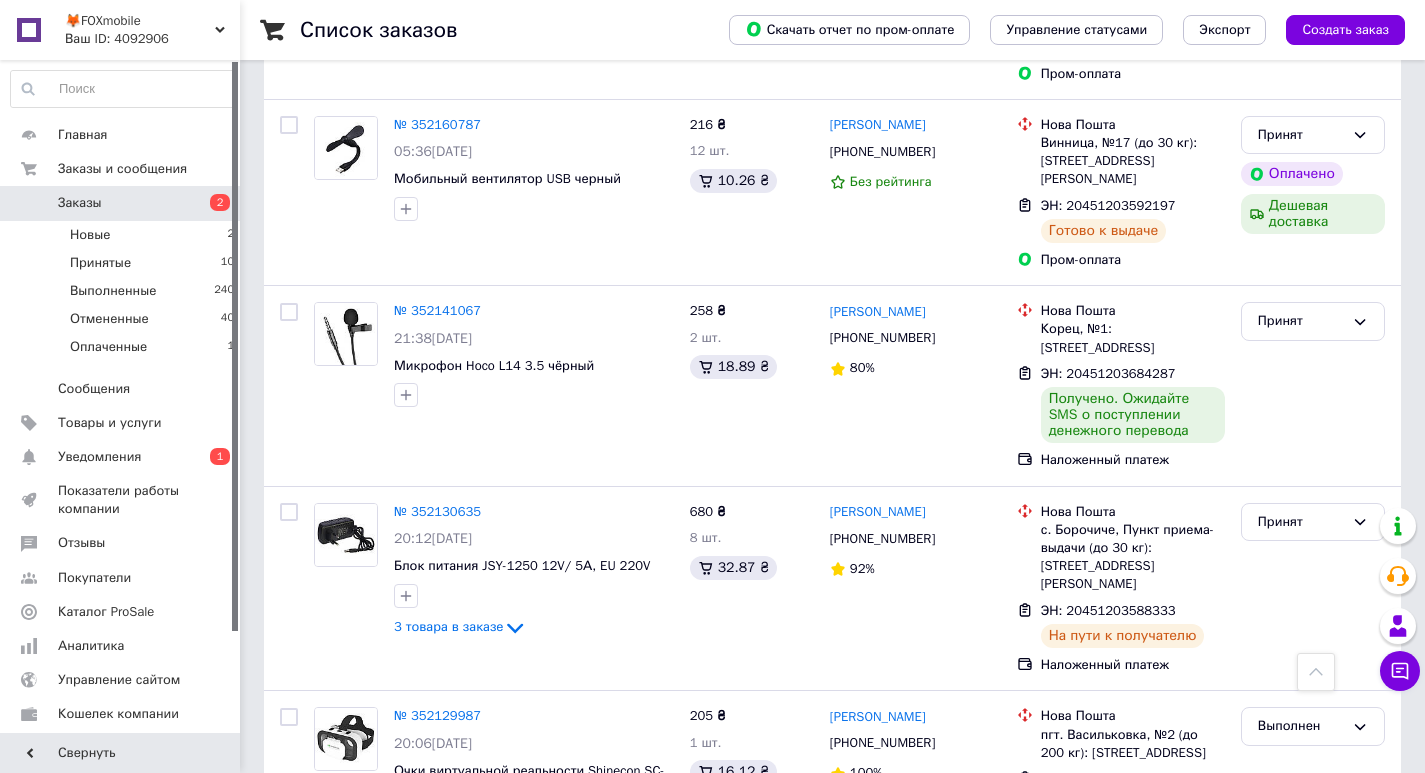 click on "Заказы" at bounding box center (121, 203) 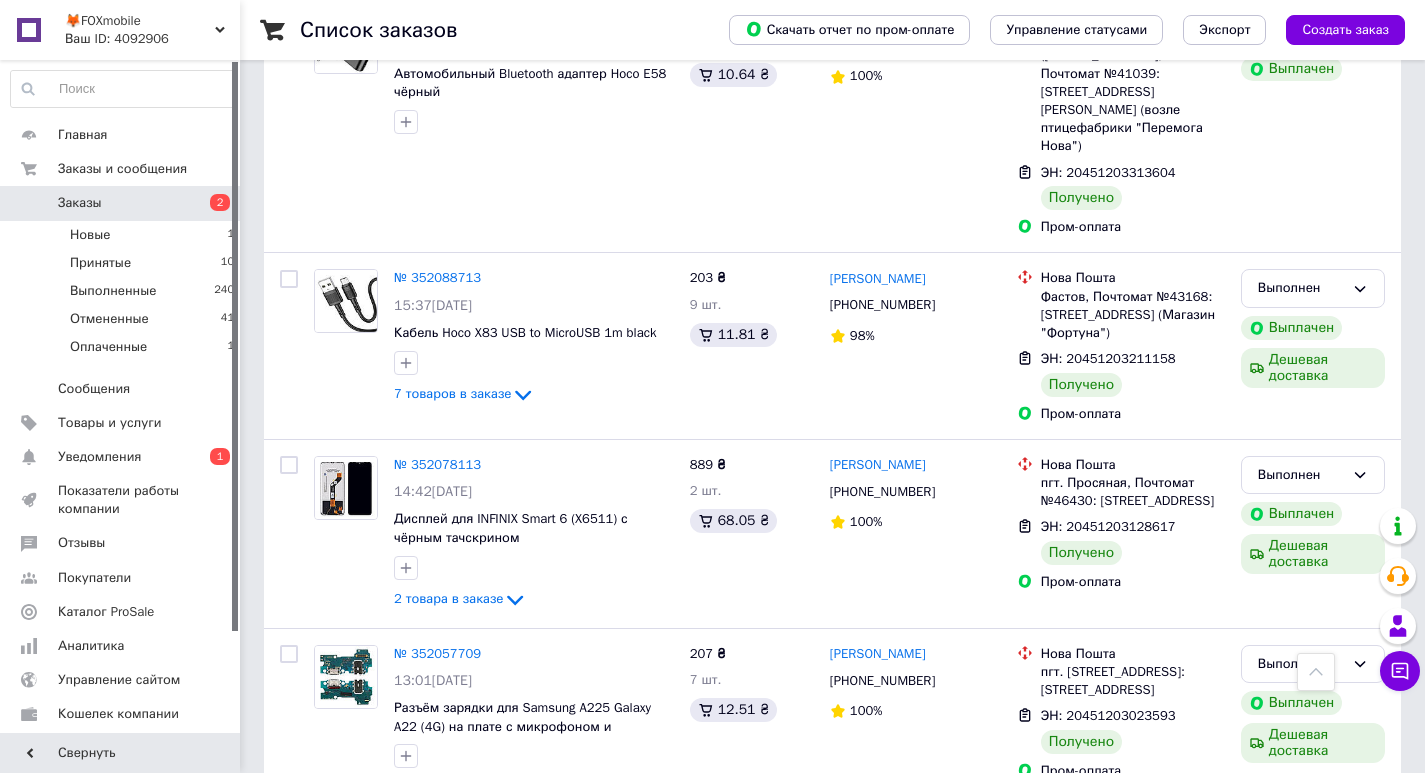 scroll, scrollTop: 3227, scrollLeft: 0, axis: vertical 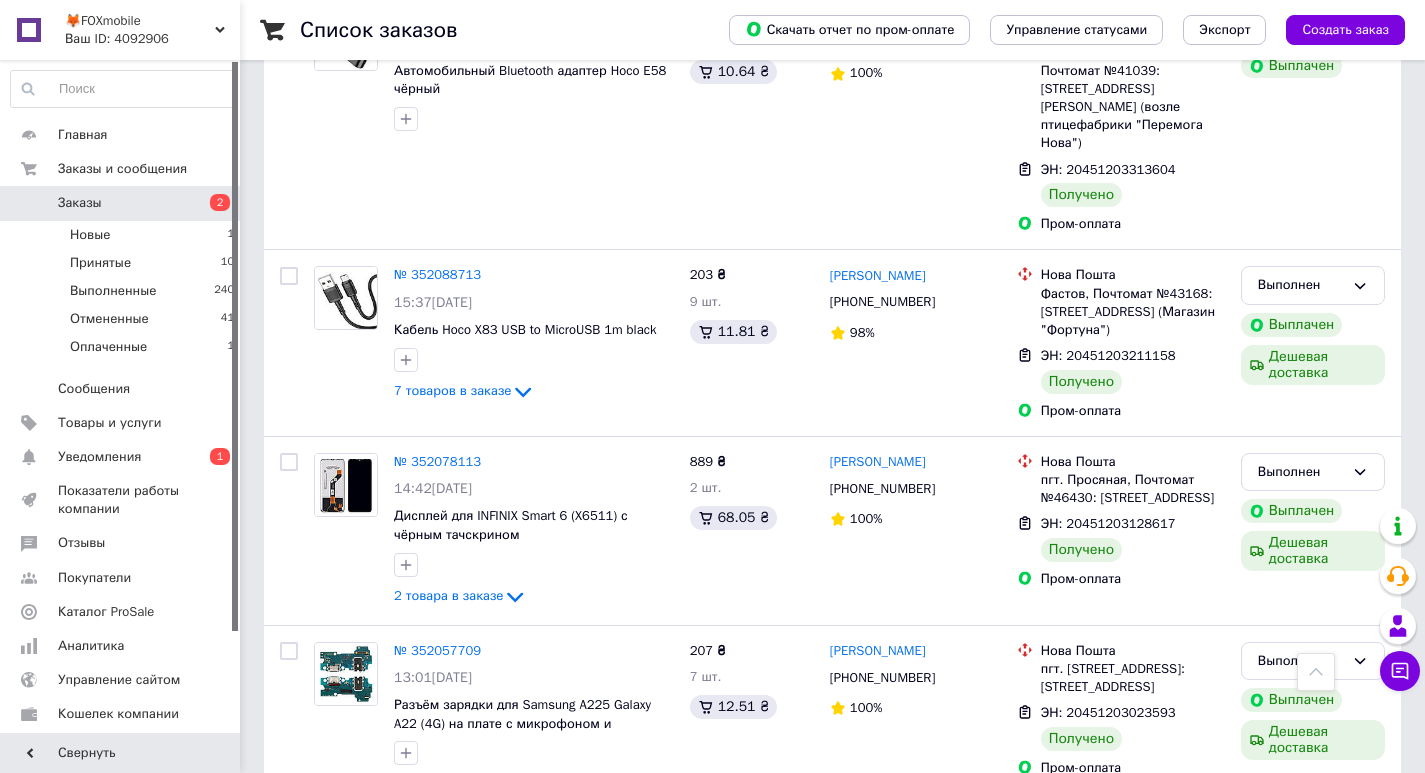 click on "2" at bounding box center (327, 858) 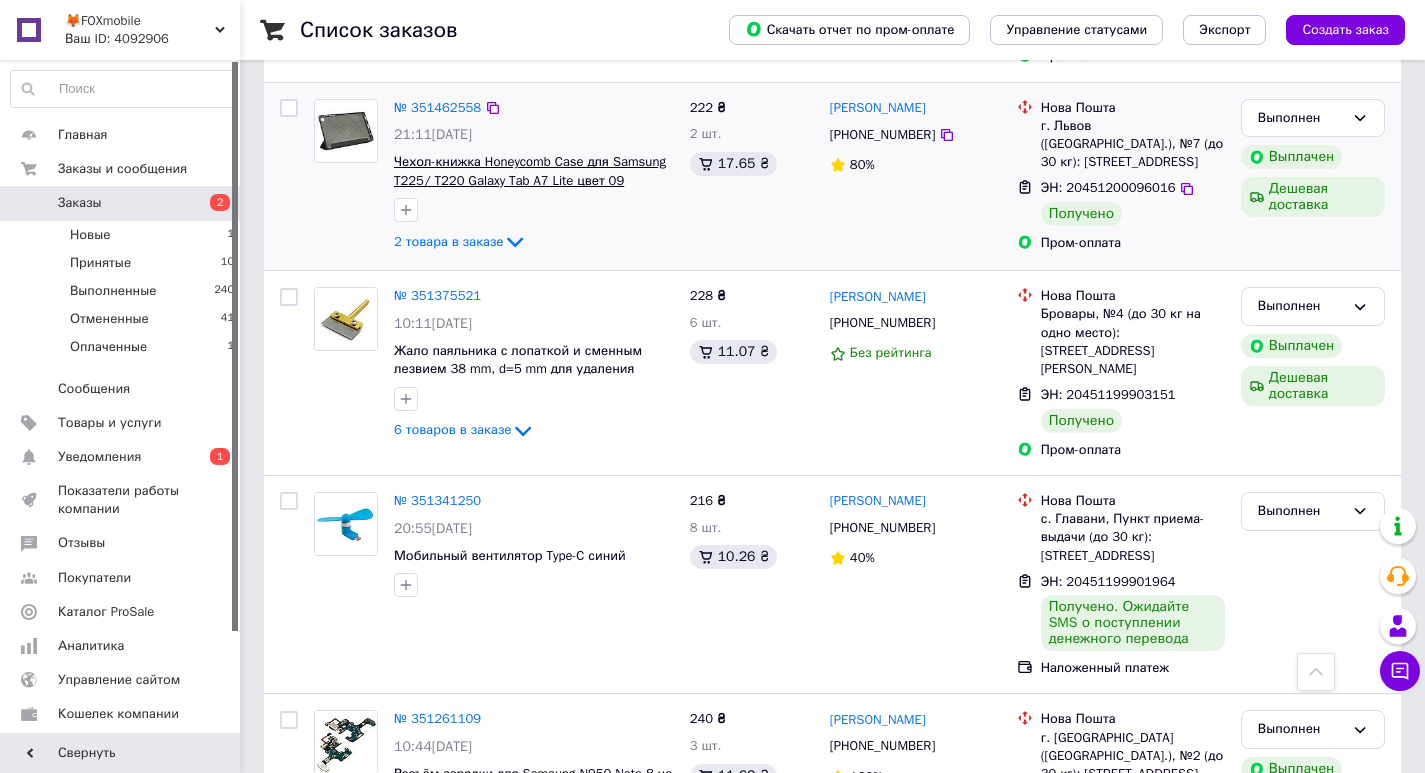 scroll, scrollTop: 3374, scrollLeft: 0, axis: vertical 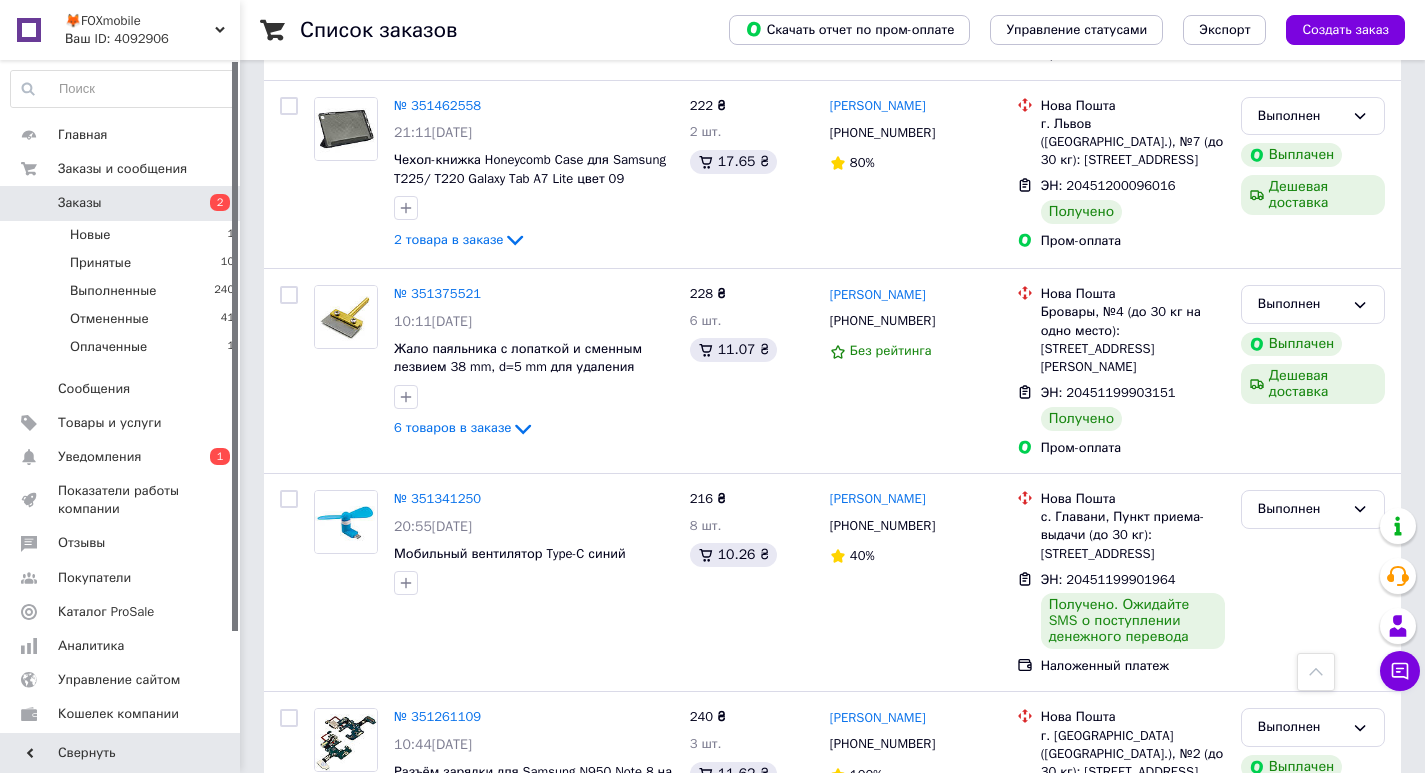 click on "3" at bounding box center (505, 925) 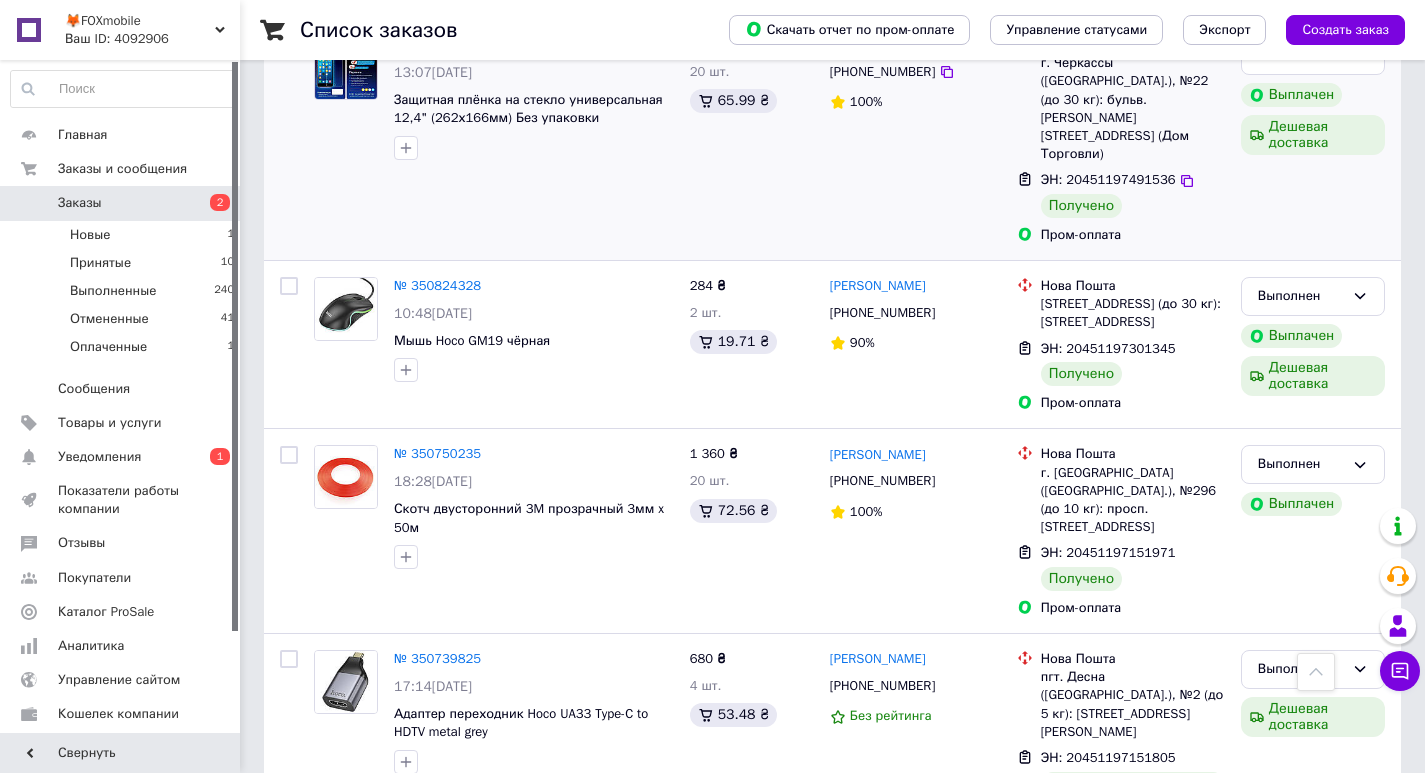 scroll, scrollTop: 3441, scrollLeft: 0, axis: vertical 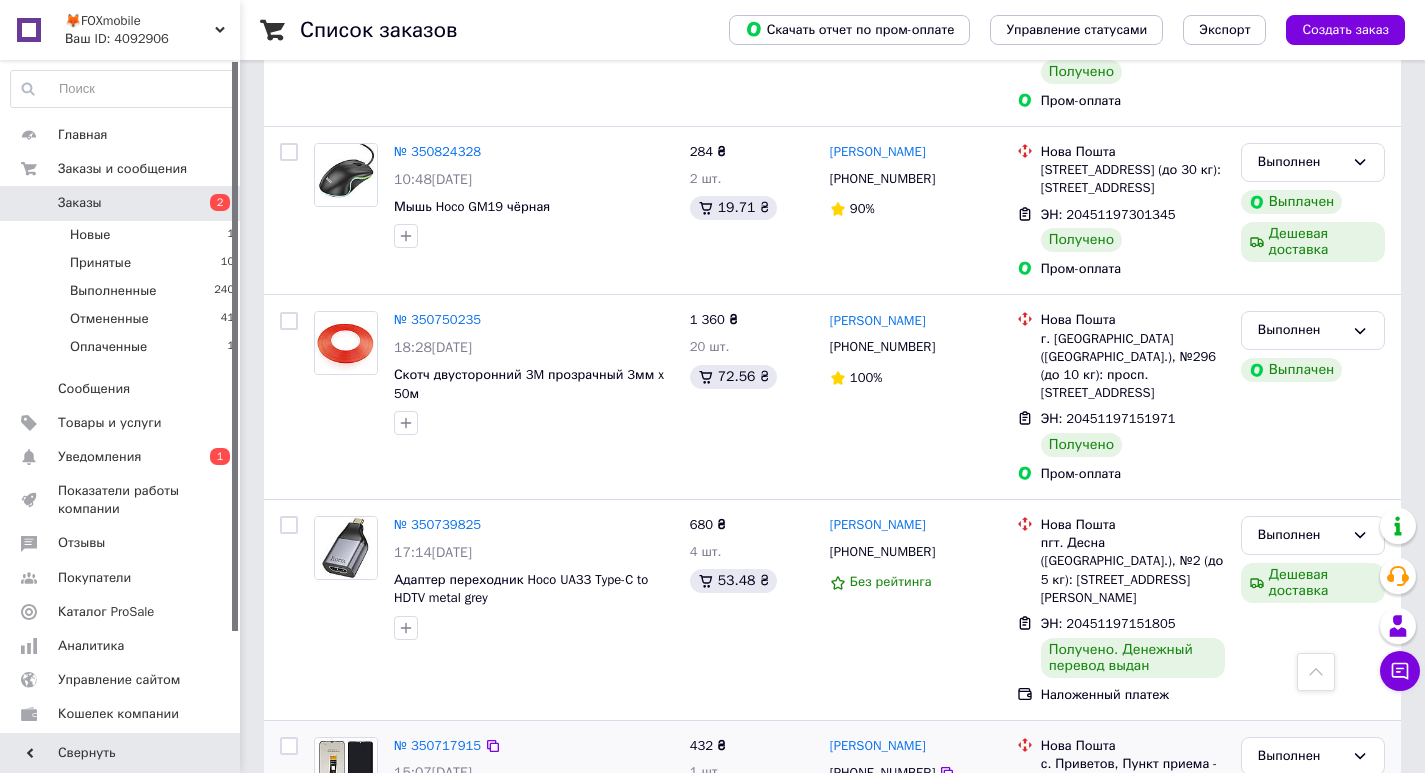 drag, startPoint x: 542, startPoint y: 738, endPoint x: 538, endPoint y: 679, distance: 59.135437 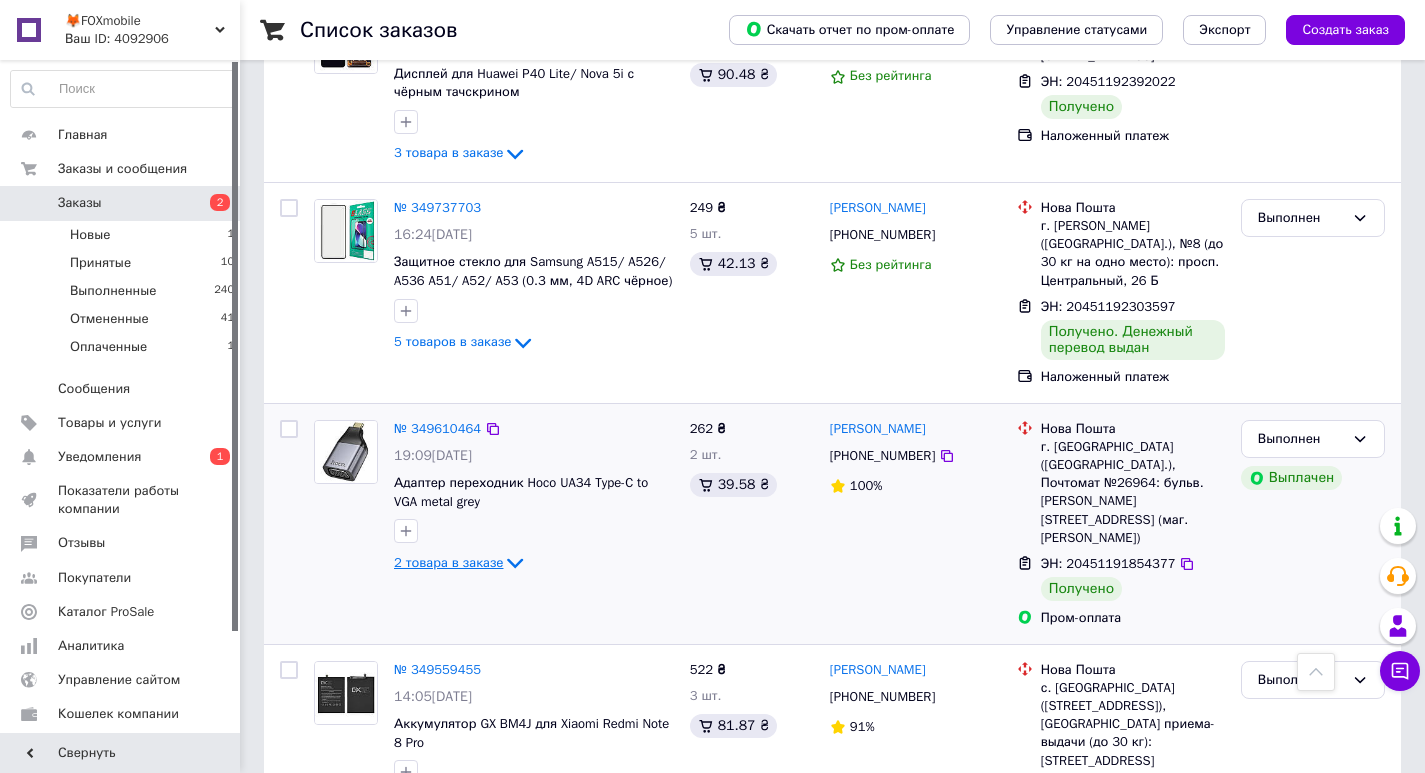 scroll, scrollTop: 3616, scrollLeft: 0, axis: vertical 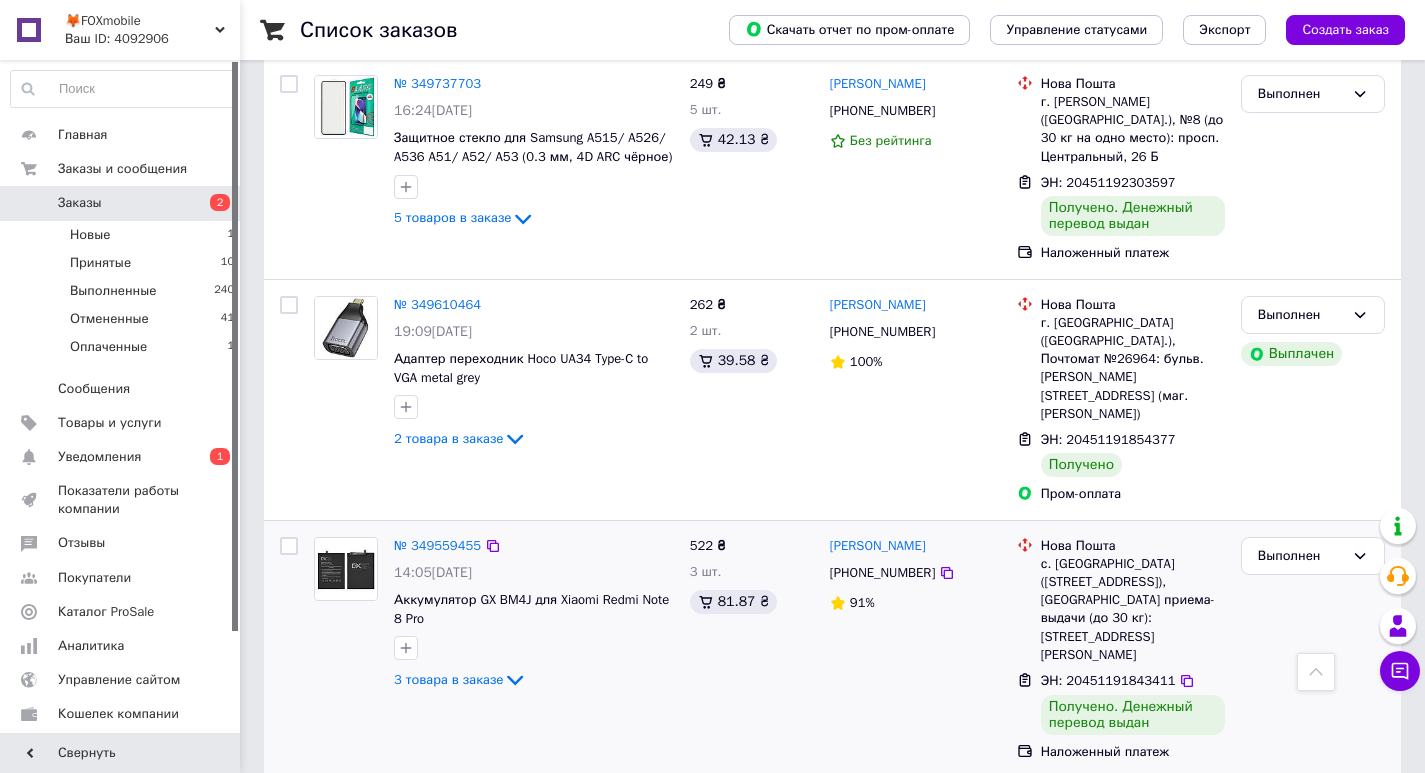 drag, startPoint x: 408, startPoint y: 734, endPoint x: 467, endPoint y: 592, distance: 153.7693 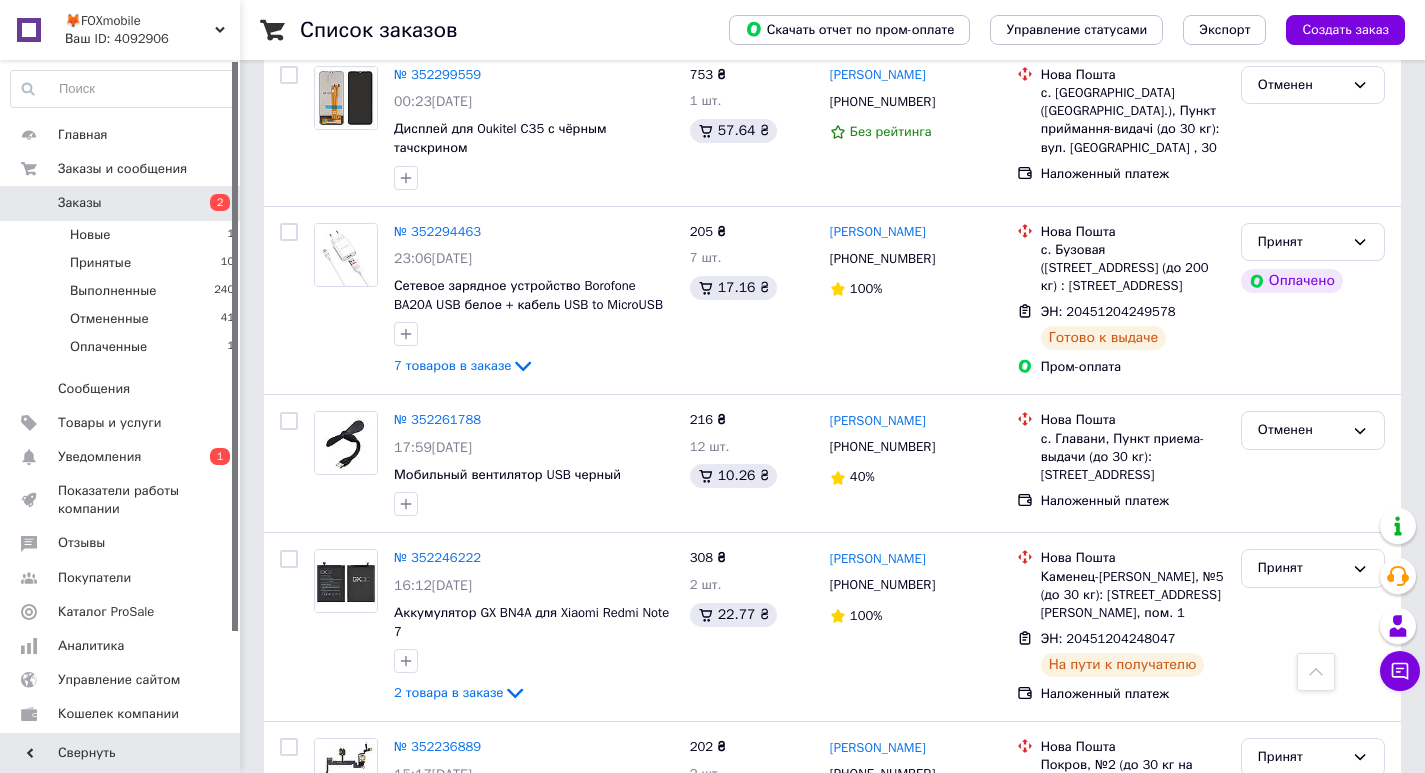scroll, scrollTop: 1400, scrollLeft: 0, axis: vertical 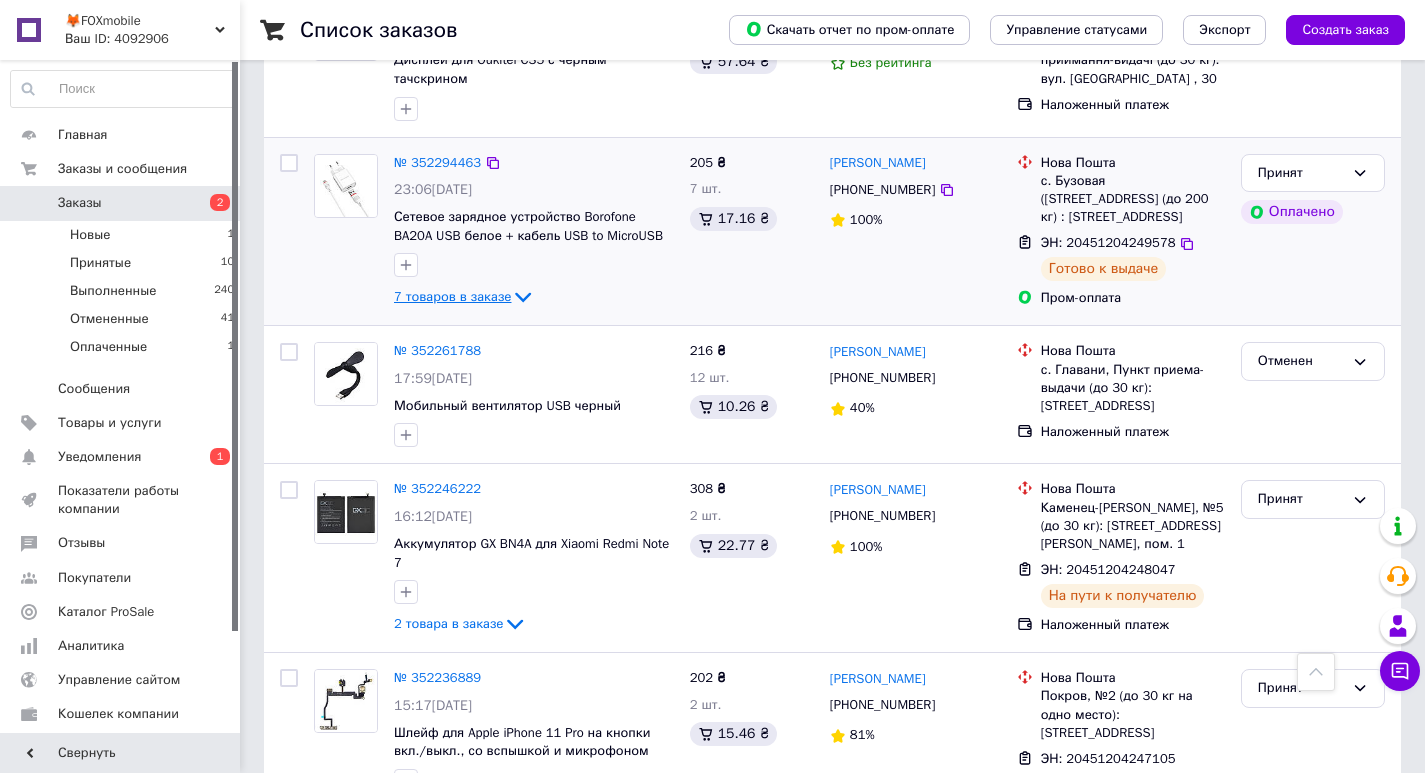 click 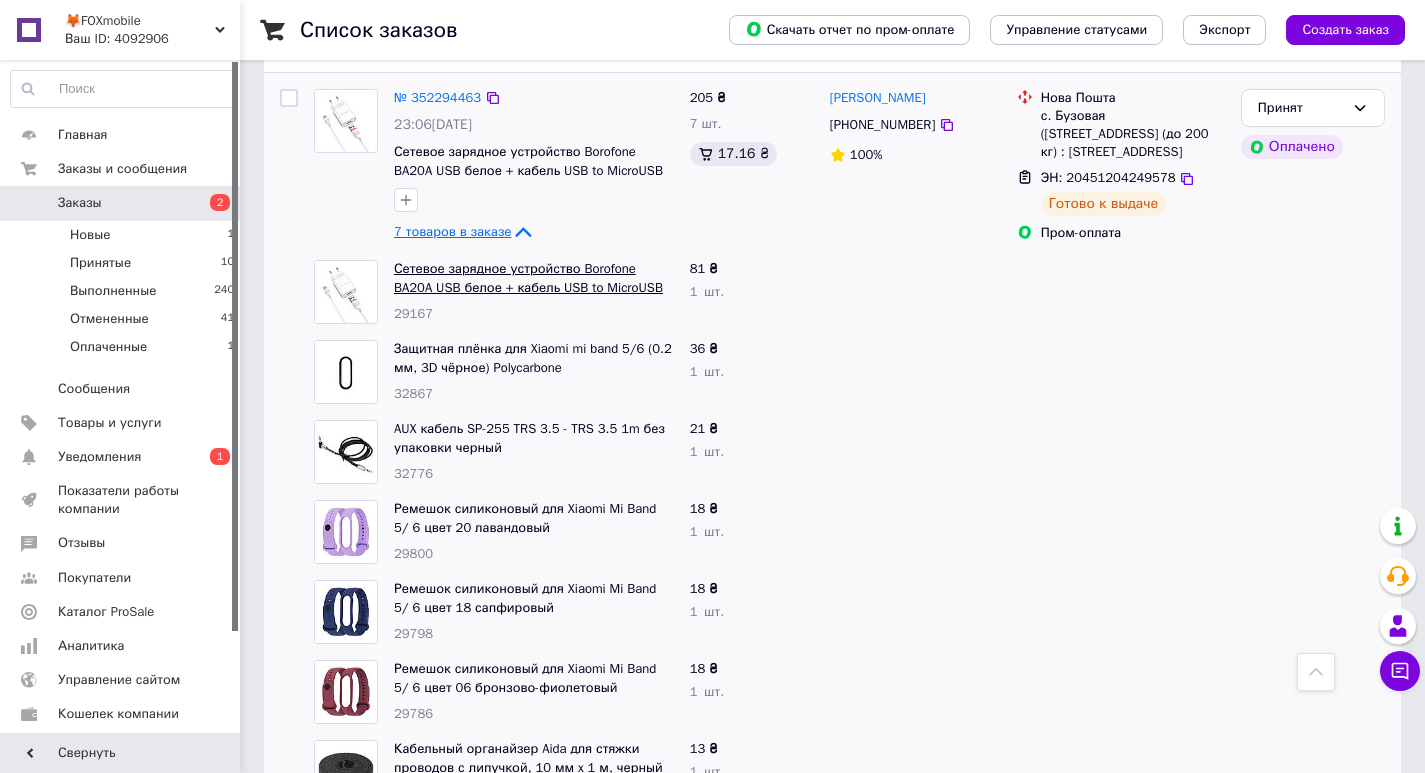 scroll, scrollTop: 1400, scrollLeft: 0, axis: vertical 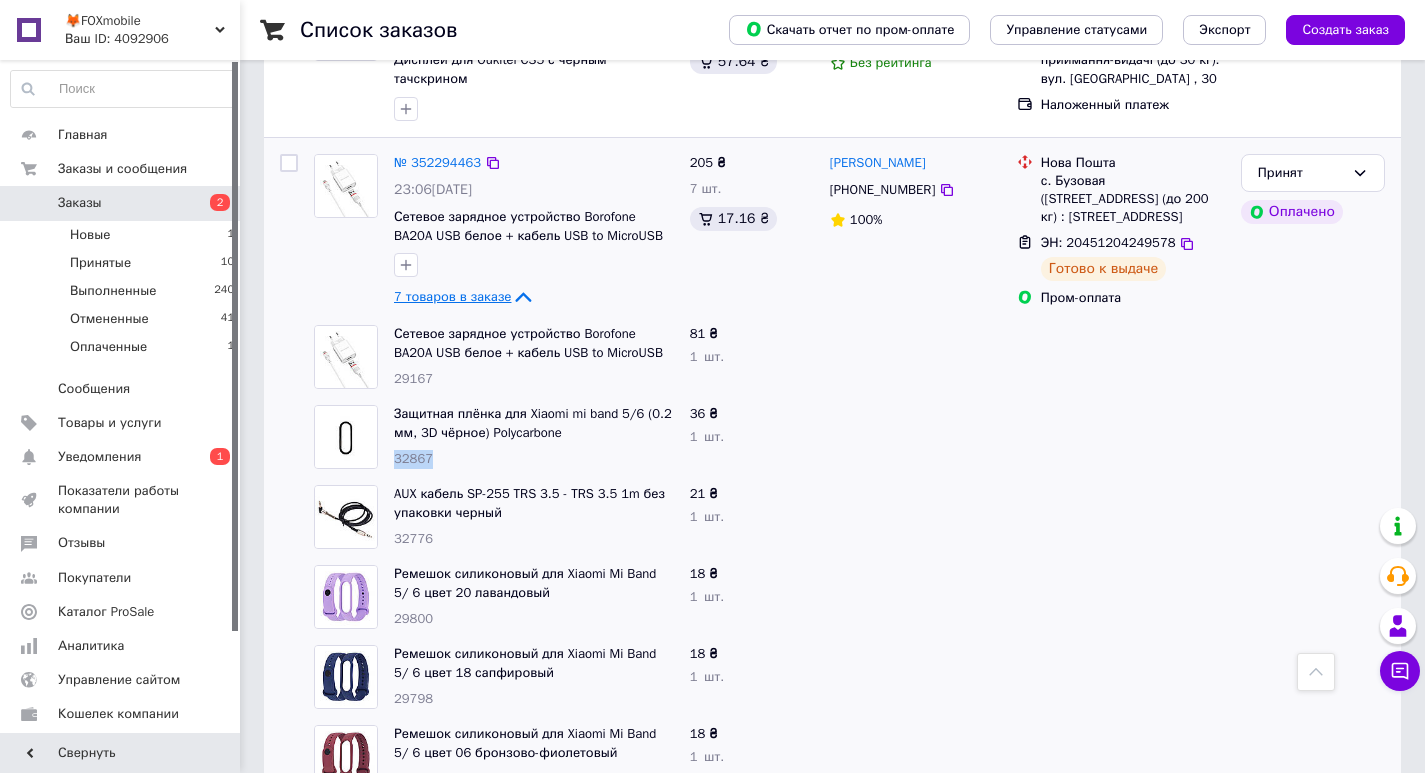 drag, startPoint x: 440, startPoint y: 436, endPoint x: 394, endPoint y: 439, distance: 46.09772 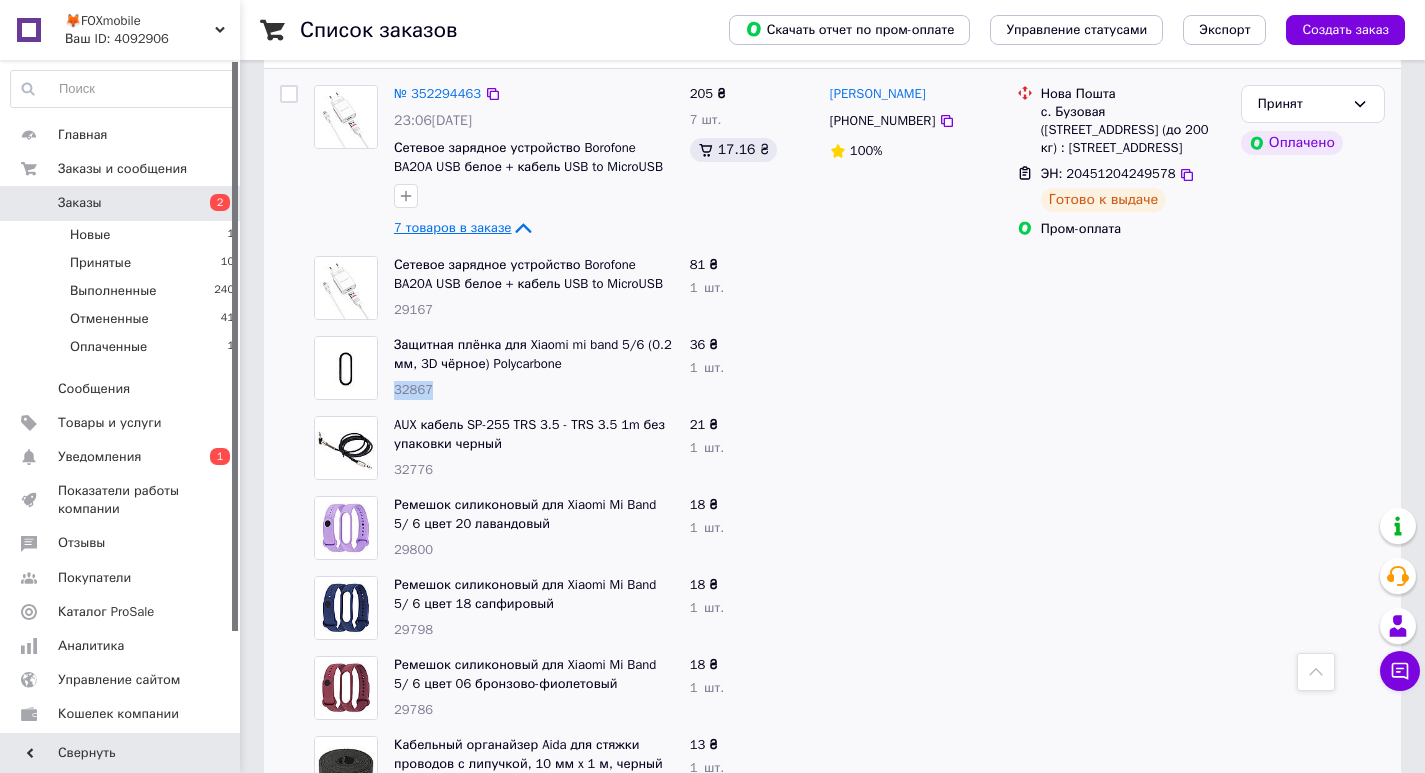 scroll, scrollTop: 1600, scrollLeft: 0, axis: vertical 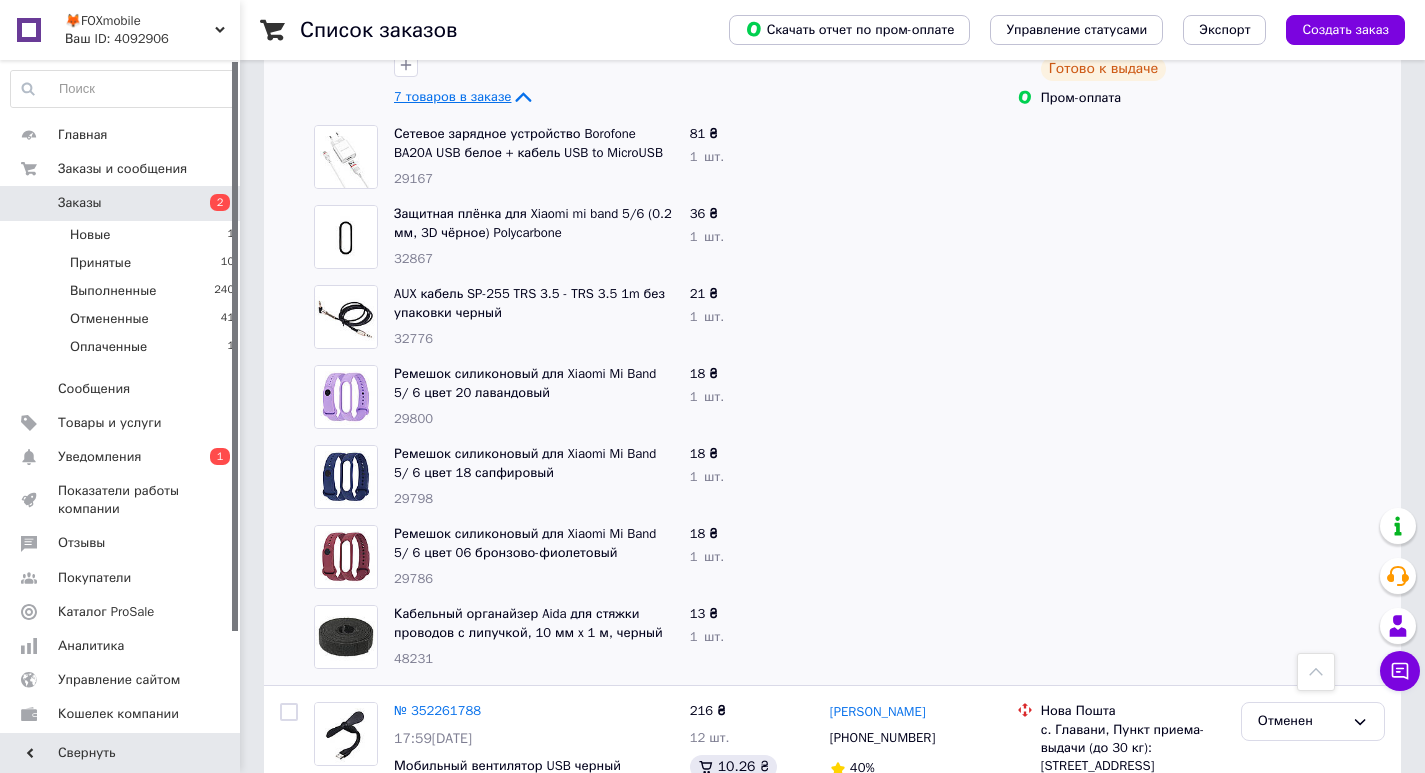 click at bounding box center [915, 317] 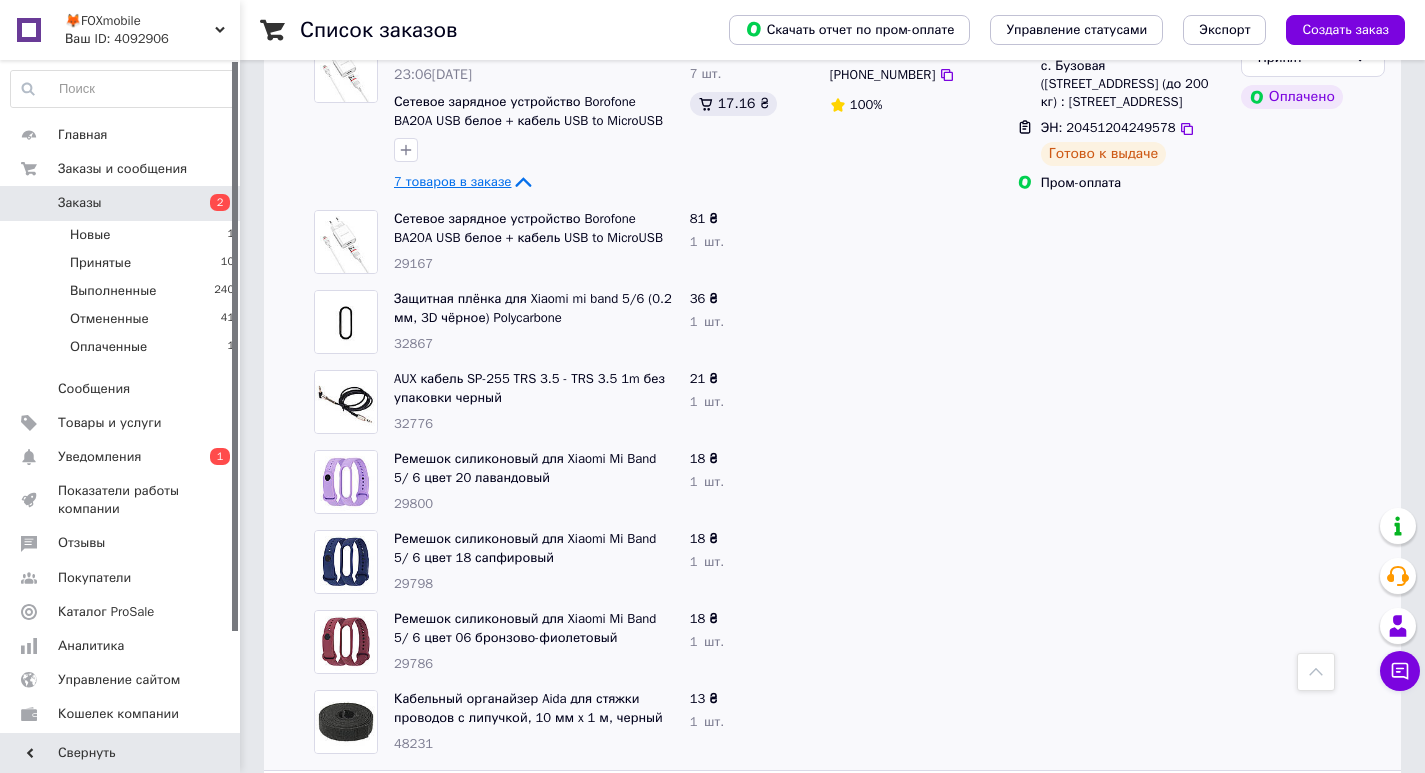 scroll, scrollTop: 1500, scrollLeft: 0, axis: vertical 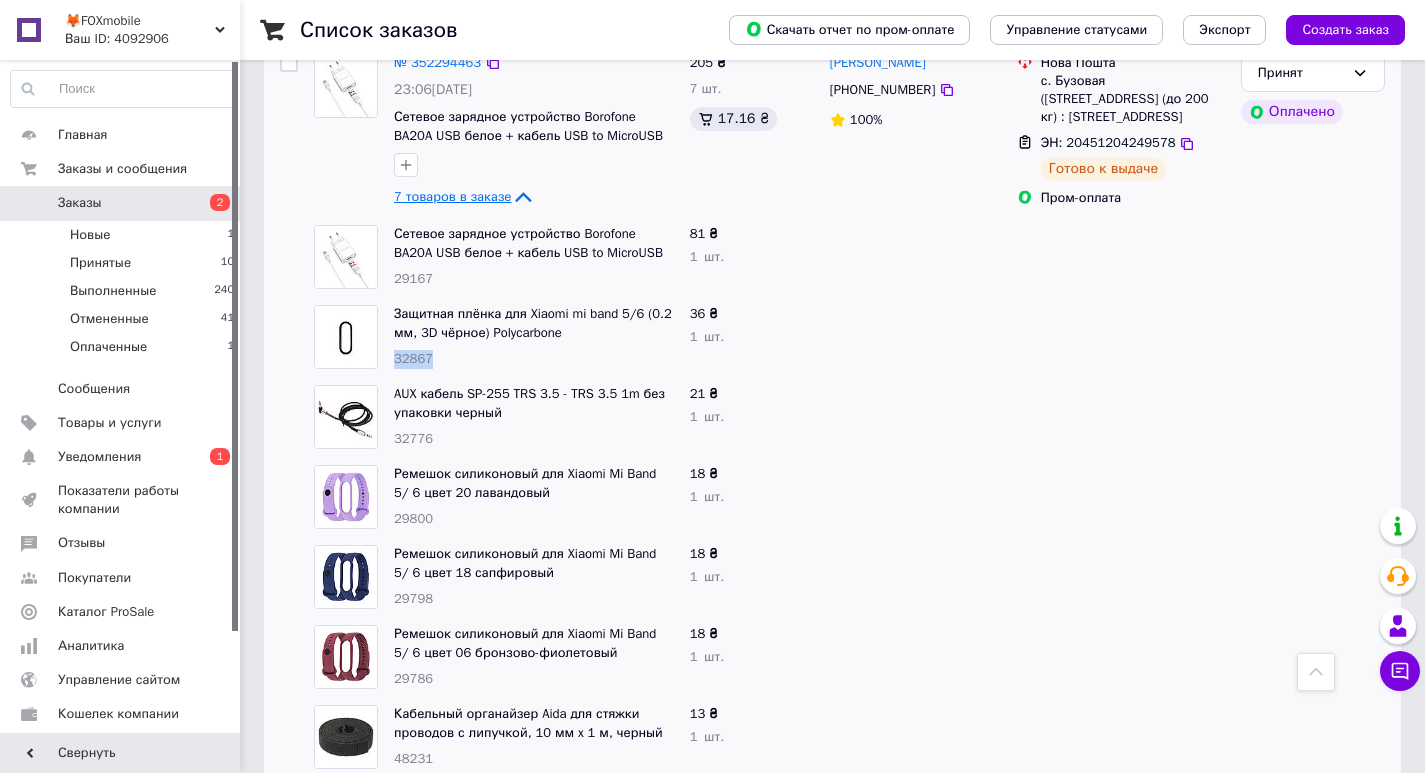 drag, startPoint x: 448, startPoint y: 342, endPoint x: 391, endPoint y: 346, distance: 57.14018 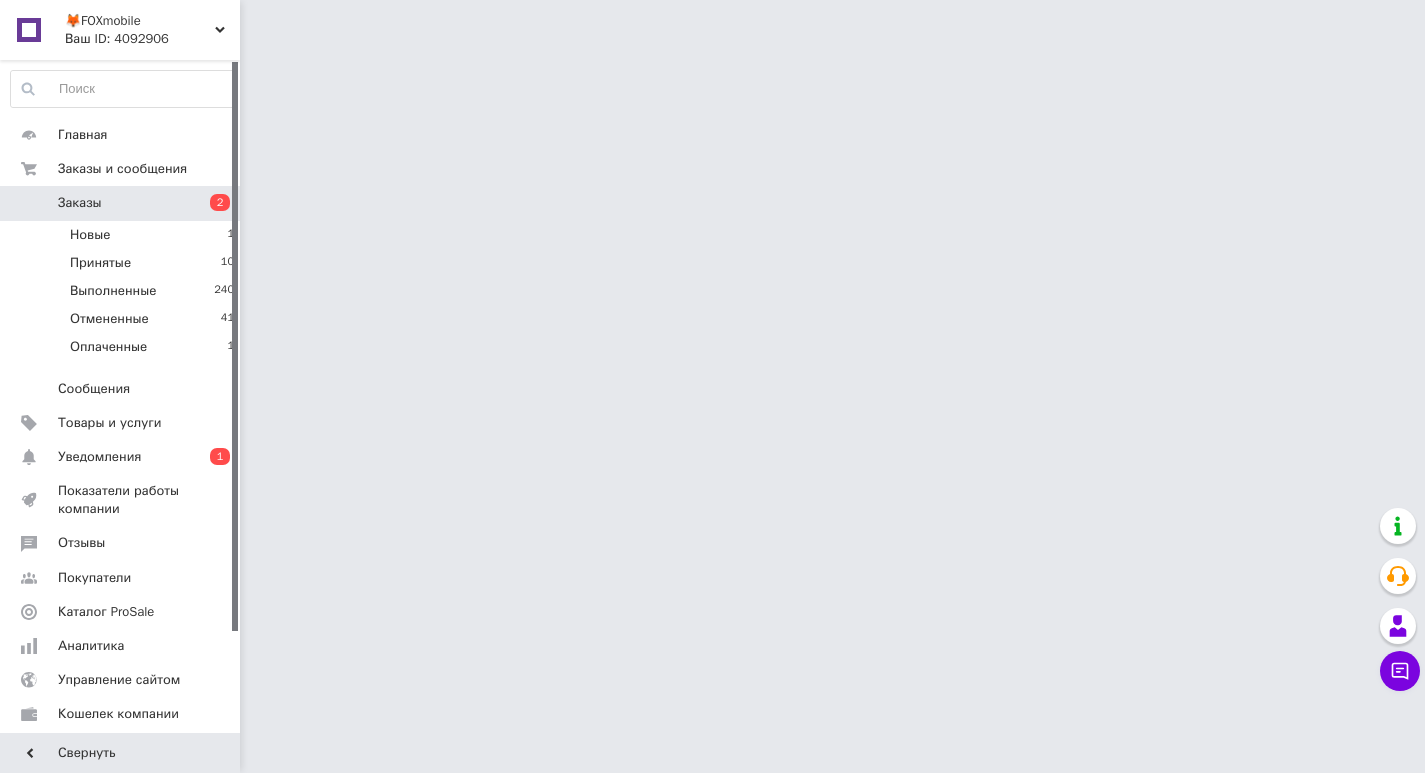 scroll, scrollTop: 0, scrollLeft: 0, axis: both 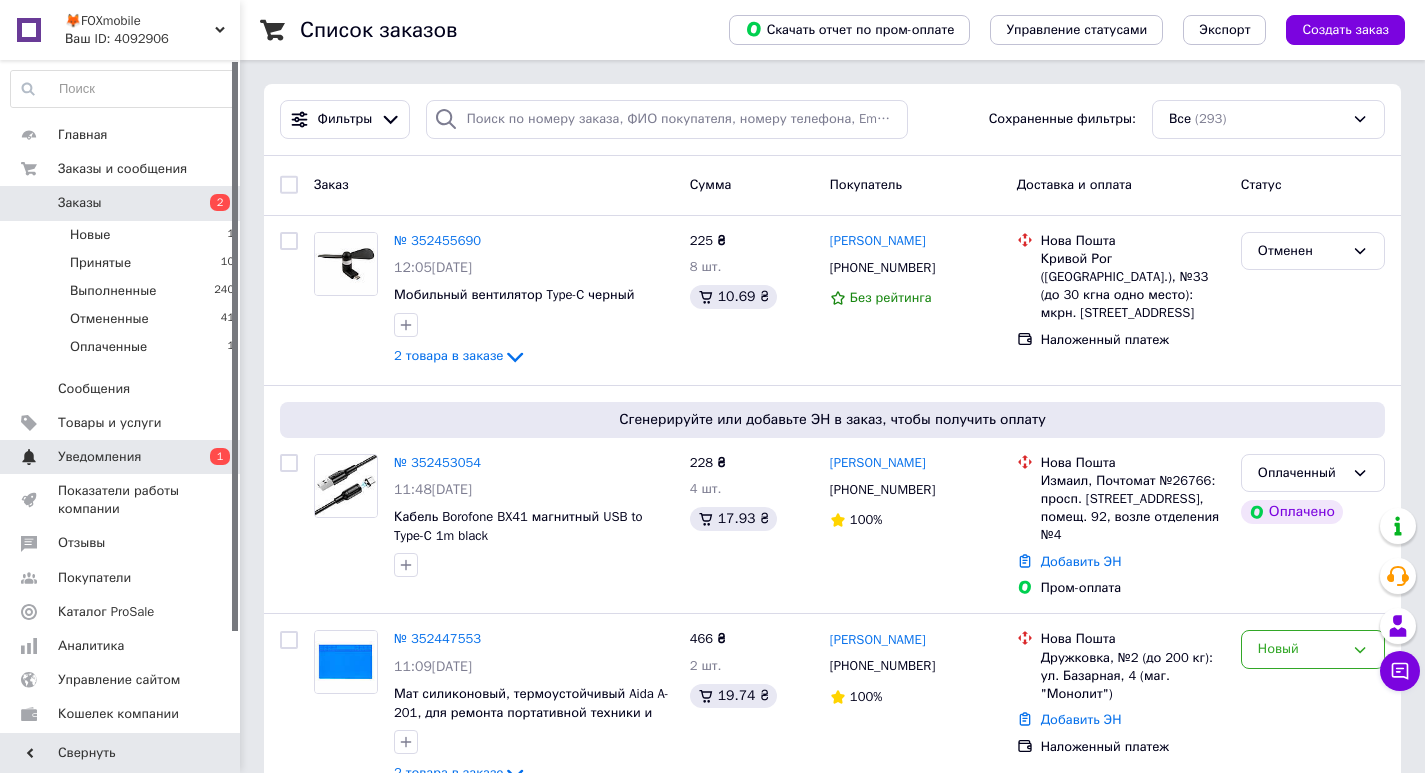 click on "Уведомления" at bounding box center (121, 457) 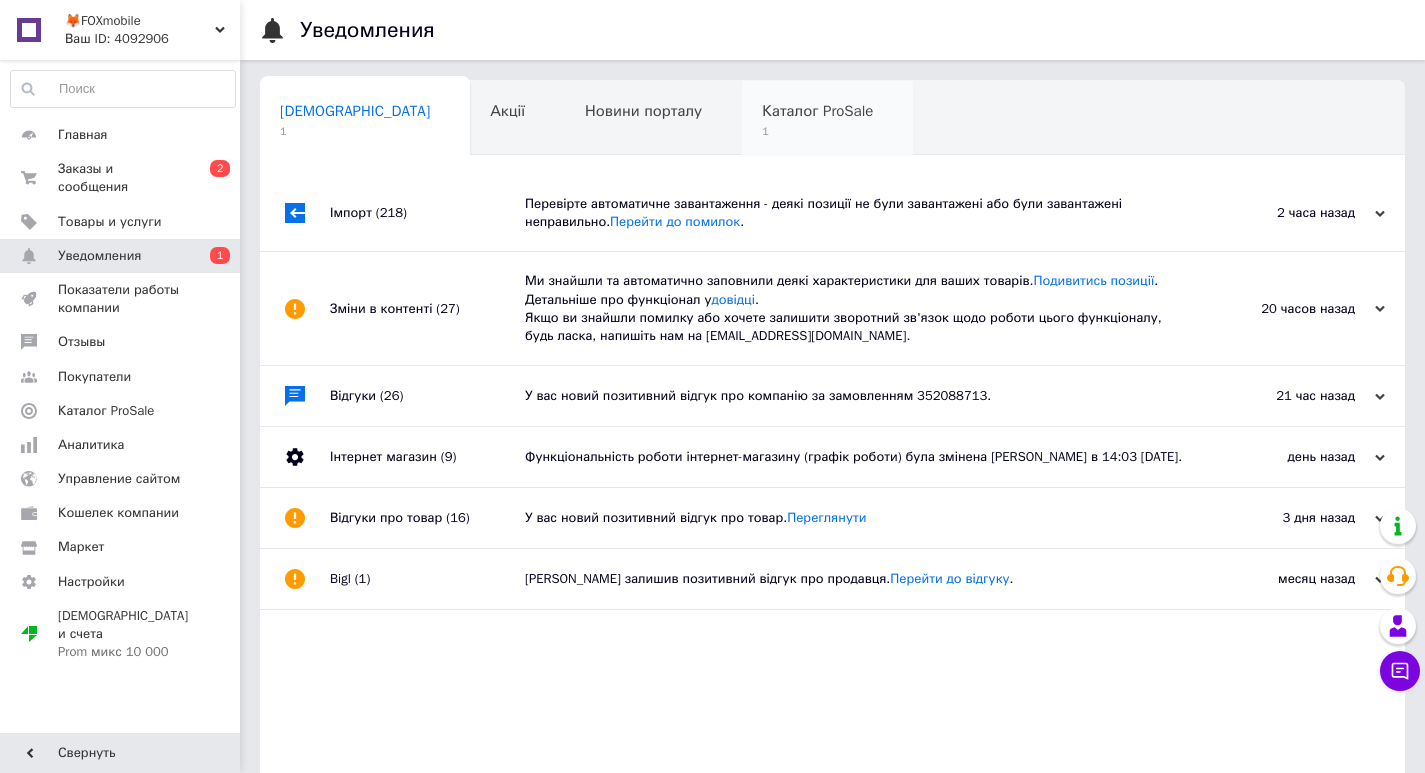 click on "Каталог ProSale" at bounding box center [817, 111] 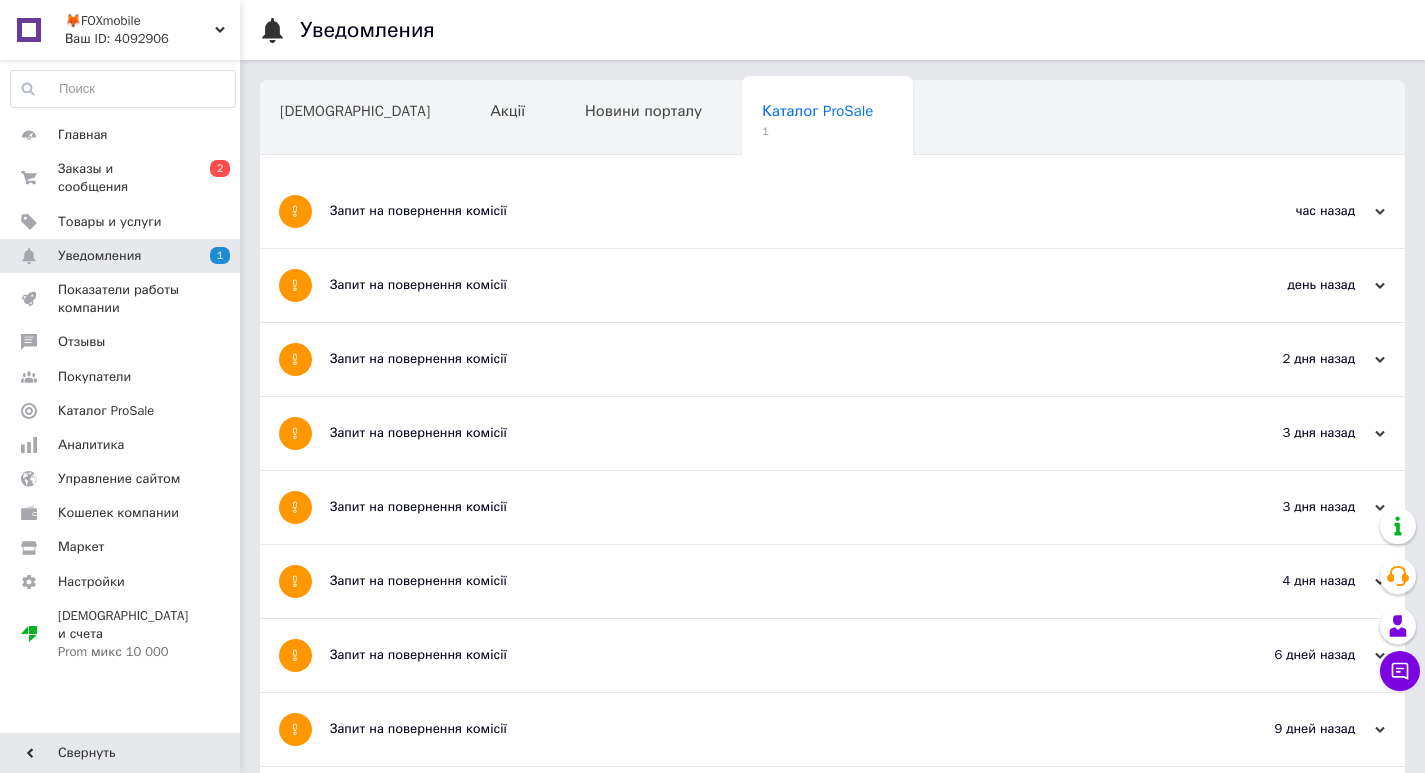 click on "Запит на повернення комісії" at bounding box center (757, 211) 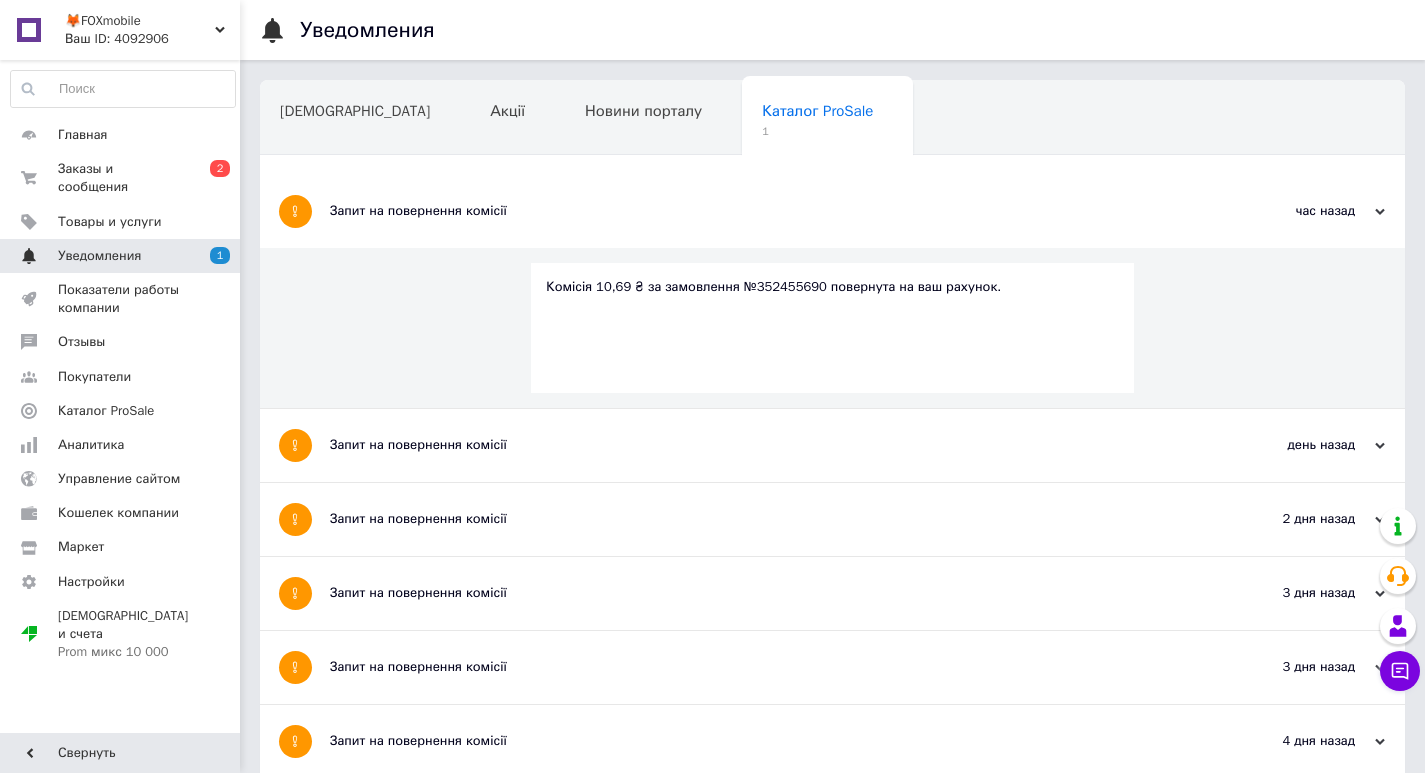 click on "Уведомления" at bounding box center [121, 256] 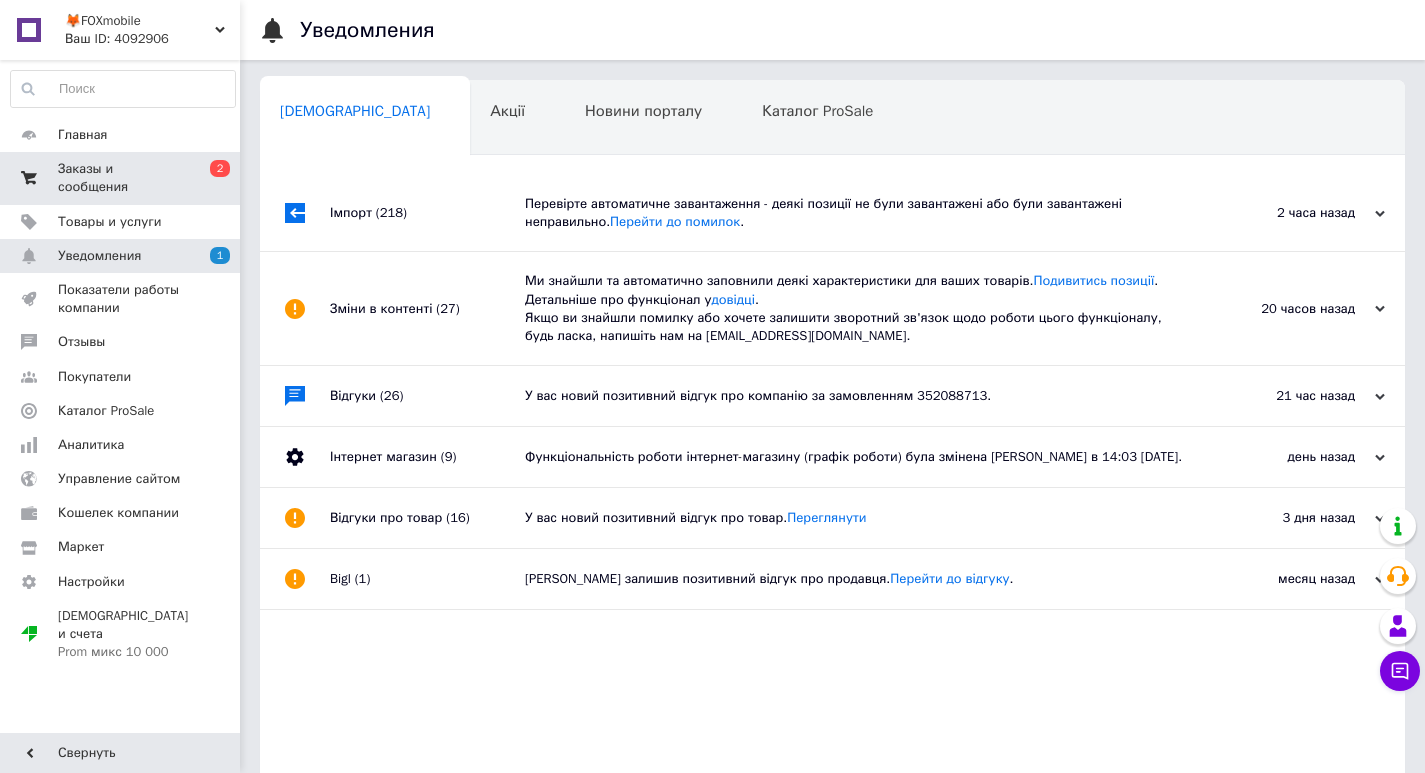 click on "Заказы и сообщения 0 2" at bounding box center [123, 178] 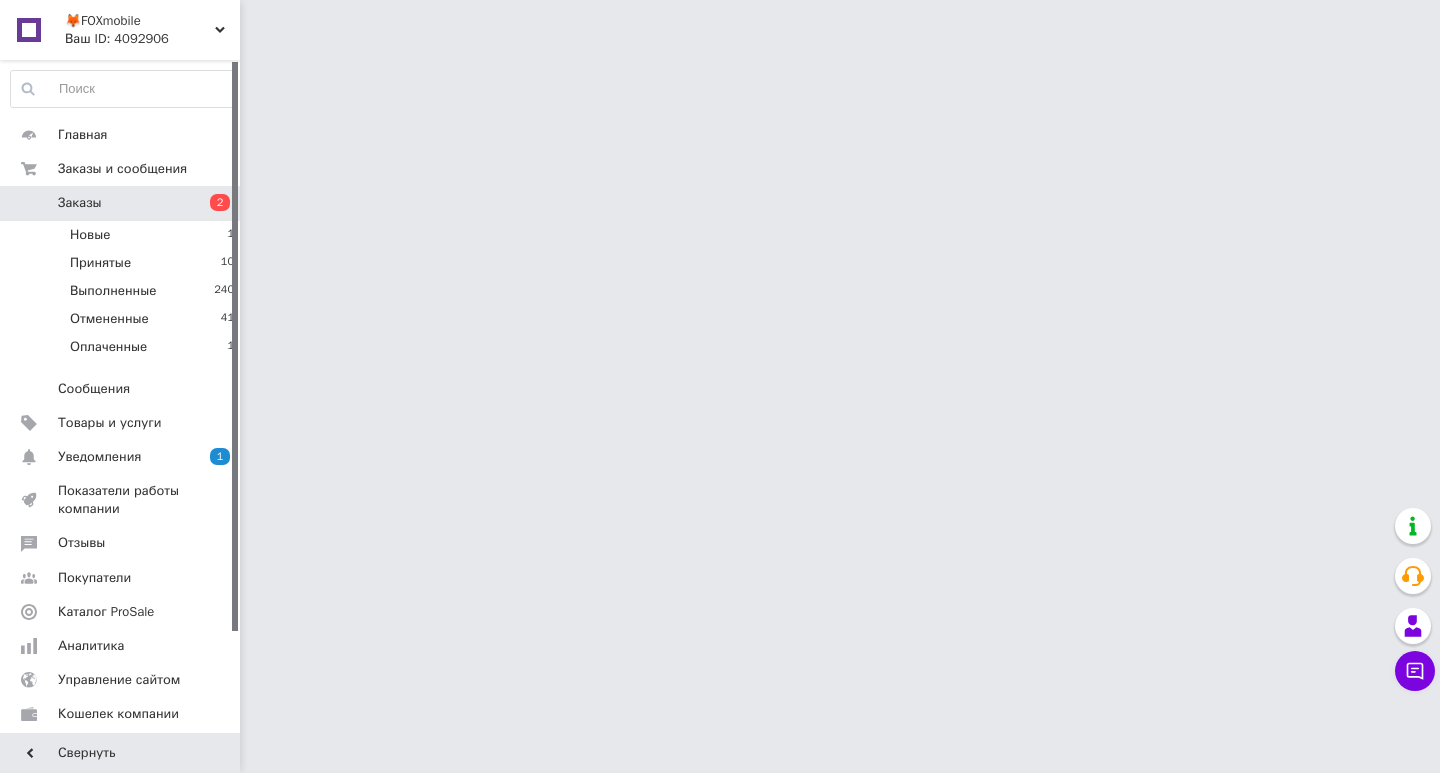 click on "Заказы" at bounding box center (121, 203) 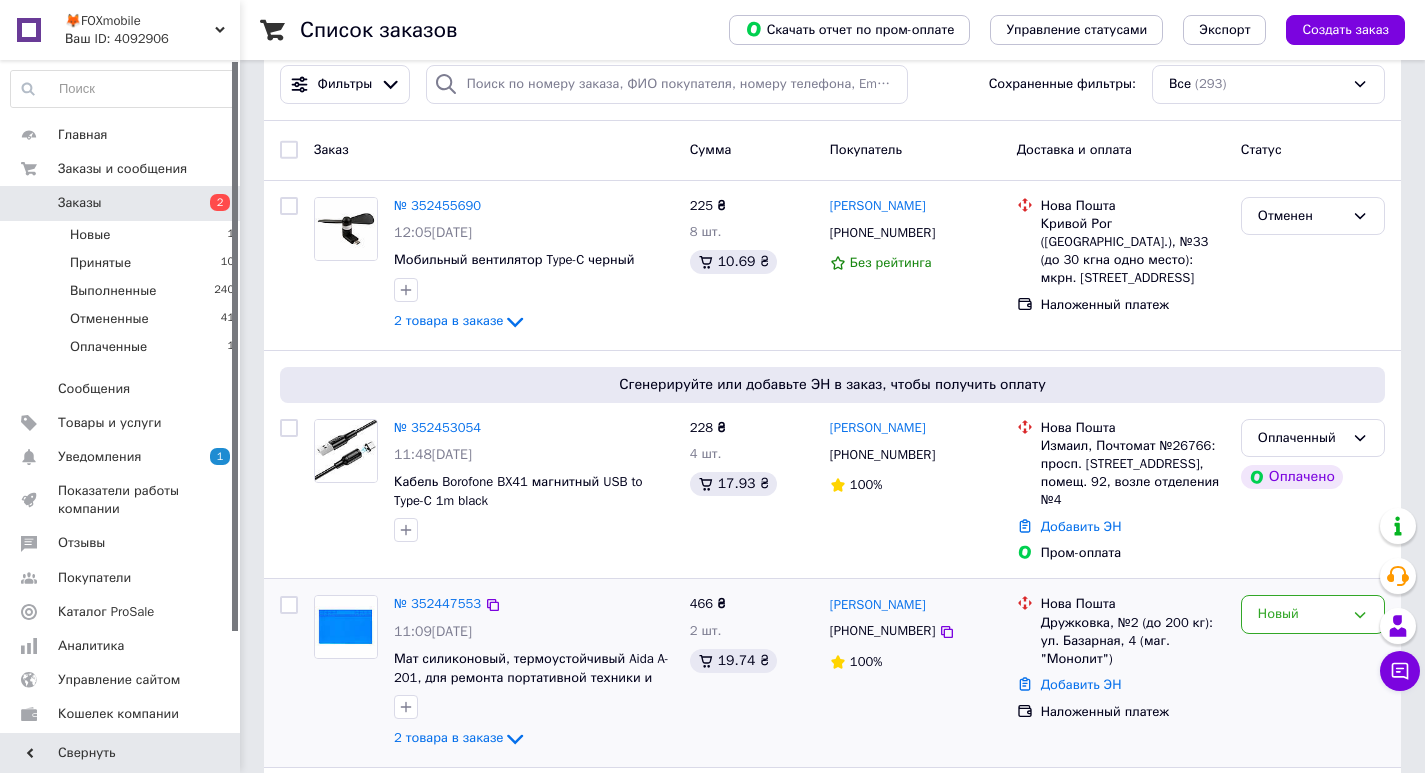 scroll, scrollTop: 0, scrollLeft: 0, axis: both 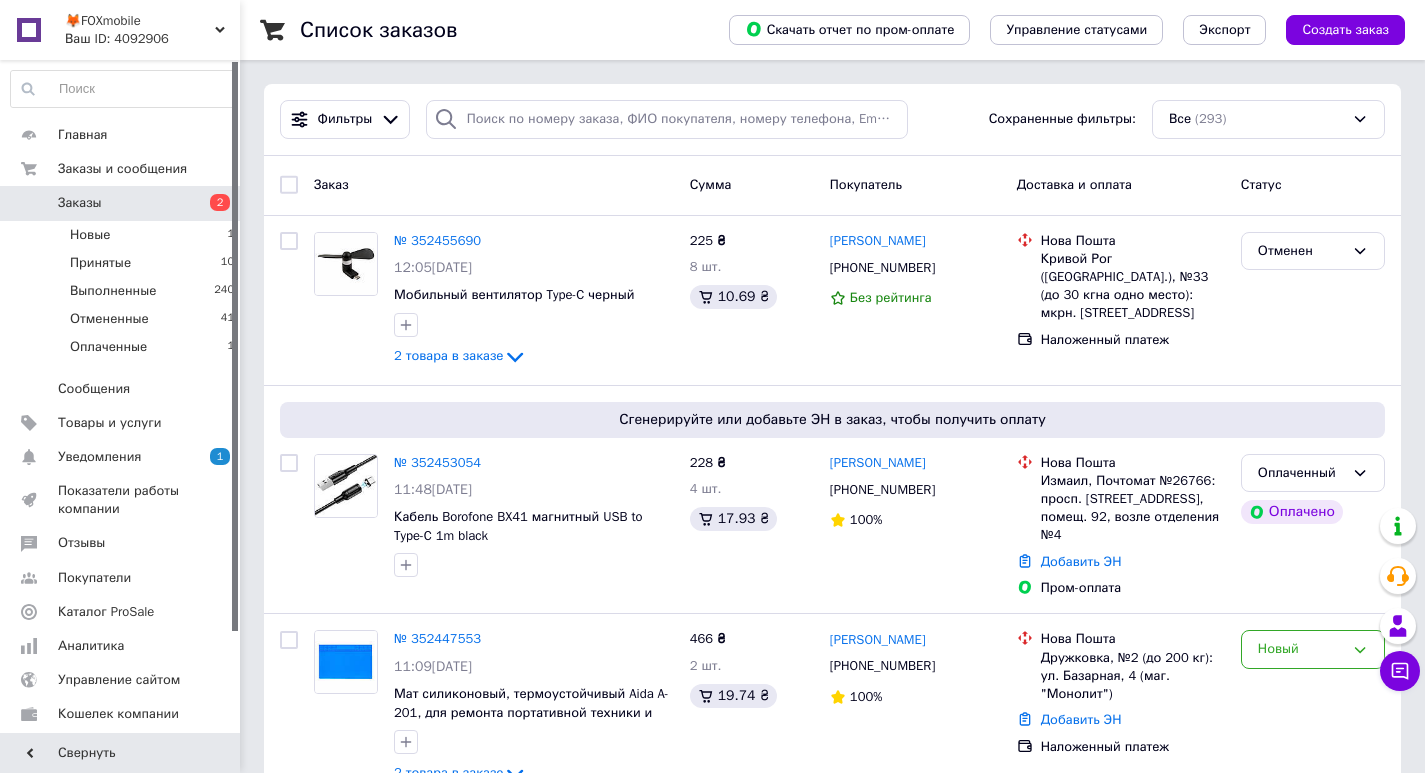 click on "Заказы 2" at bounding box center (123, 203) 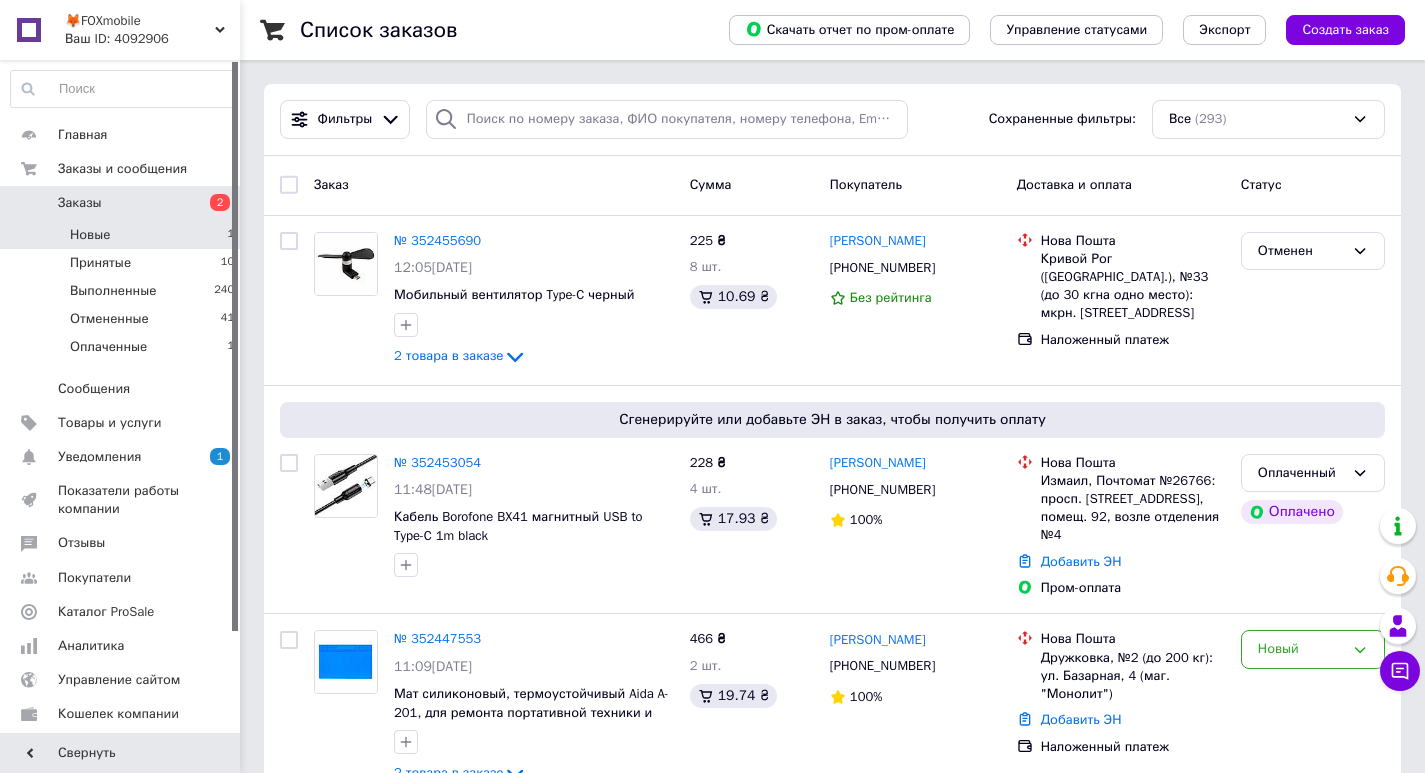 click on "Новые 1" at bounding box center [123, 235] 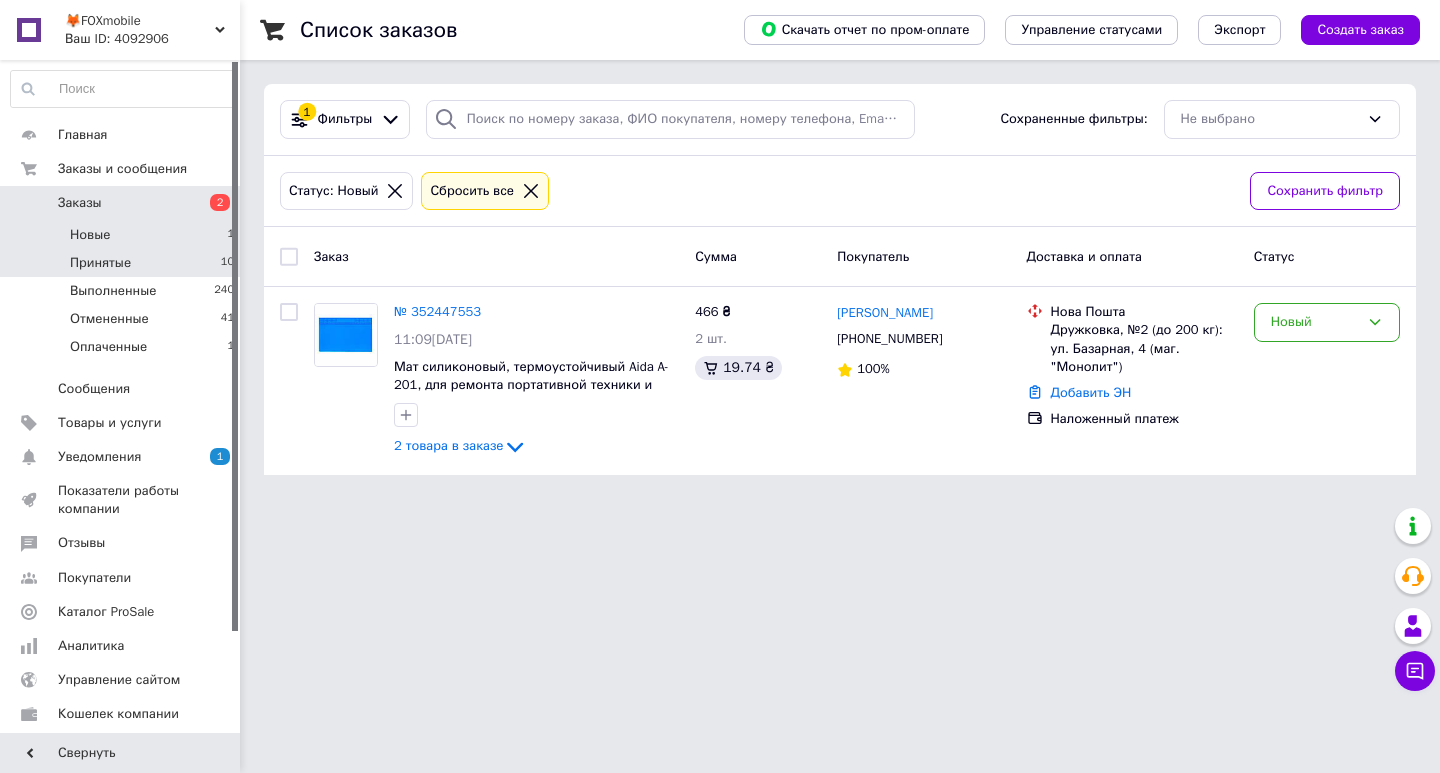 click on "Принятые 10" at bounding box center [123, 263] 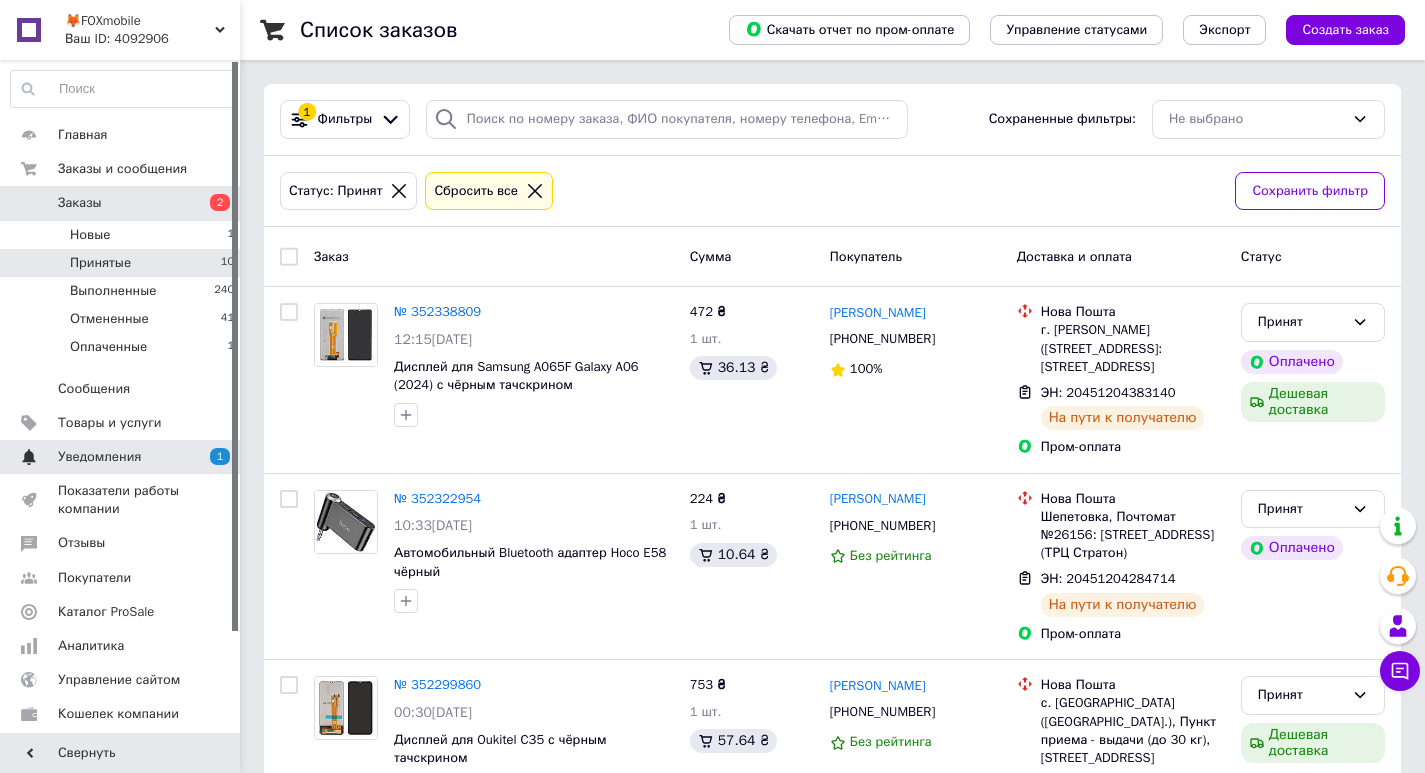 click on "Уведомления 1" at bounding box center [123, 457] 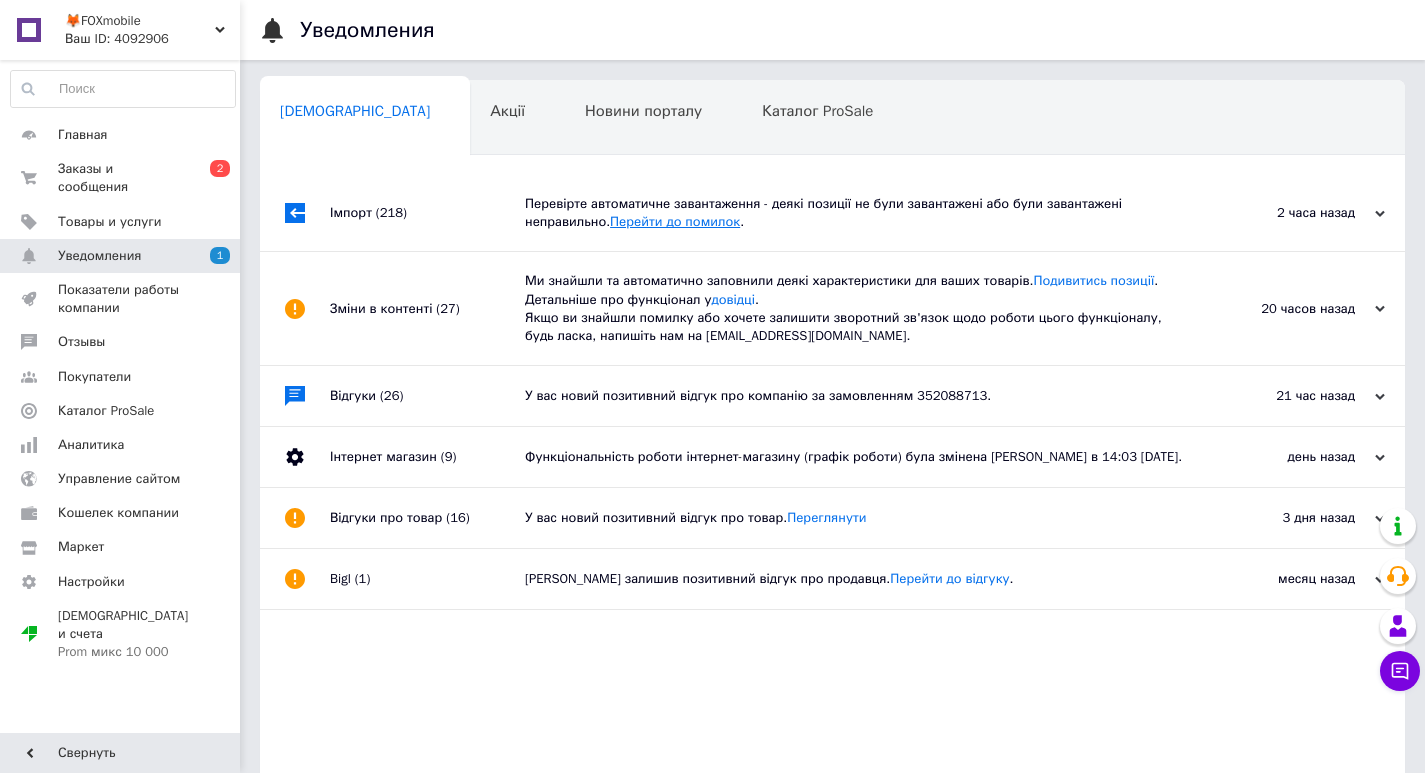 click on "Перейти до помилок" at bounding box center [675, 221] 